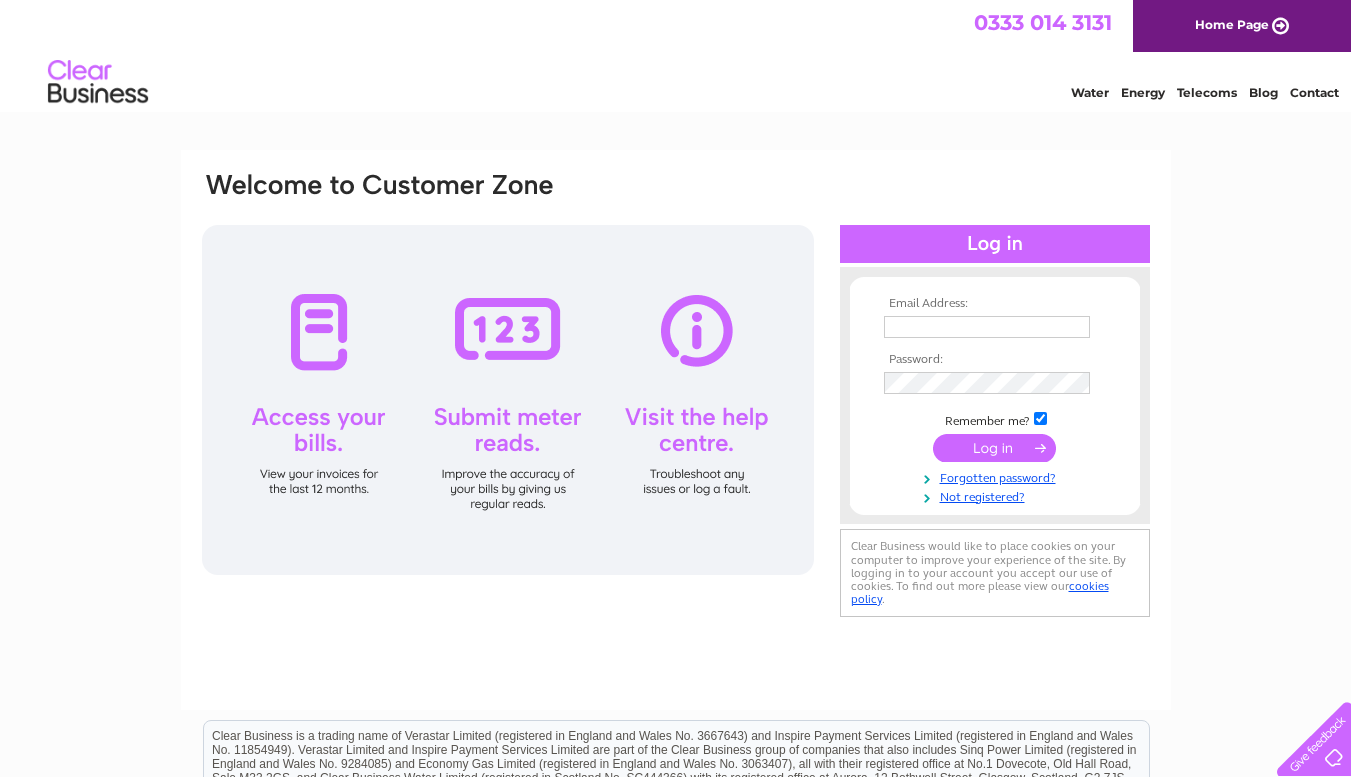 scroll, scrollTop: 0, scrollLeft: 0, axis: both 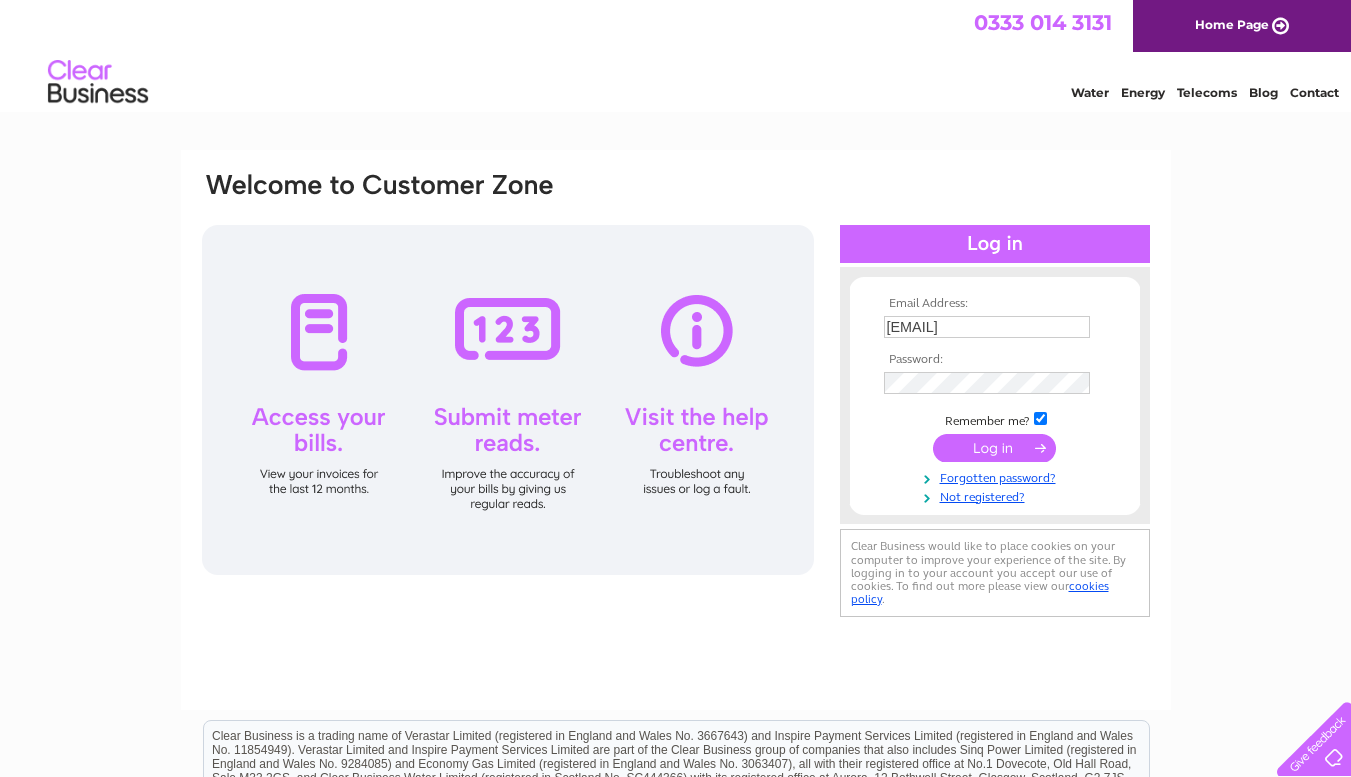 click at bounding box center [994, 448] 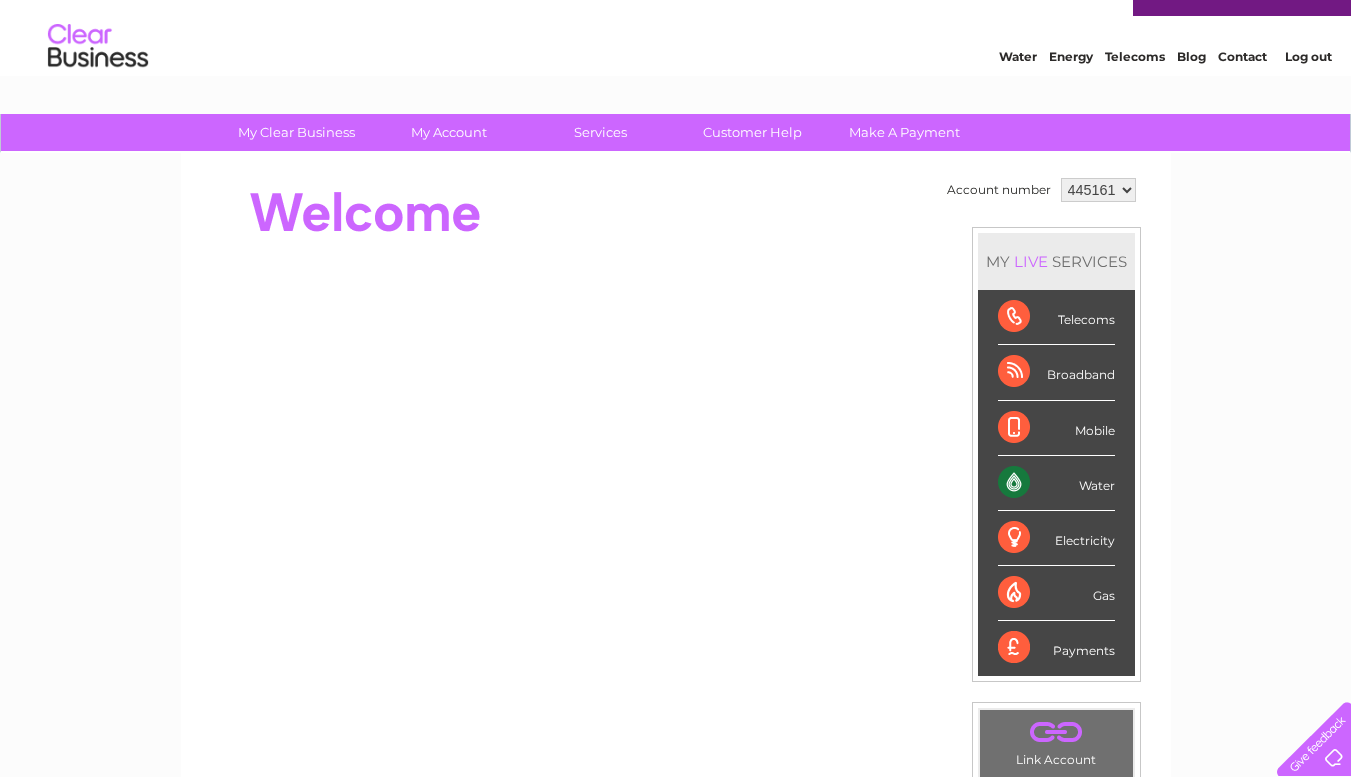 scroll, scrollTop: 35, scrollLeft: 0, axis: vertical 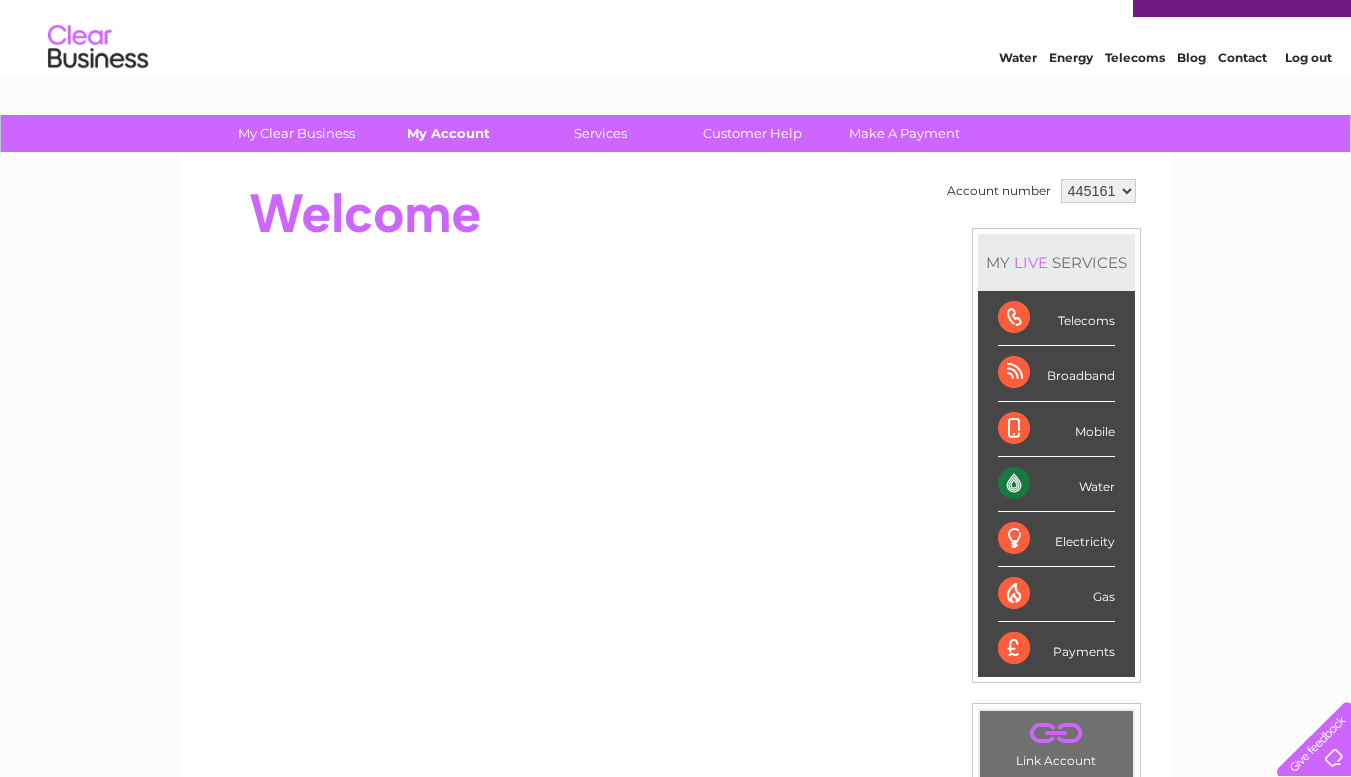 click on "My Account" at bounding box center [448, 133] 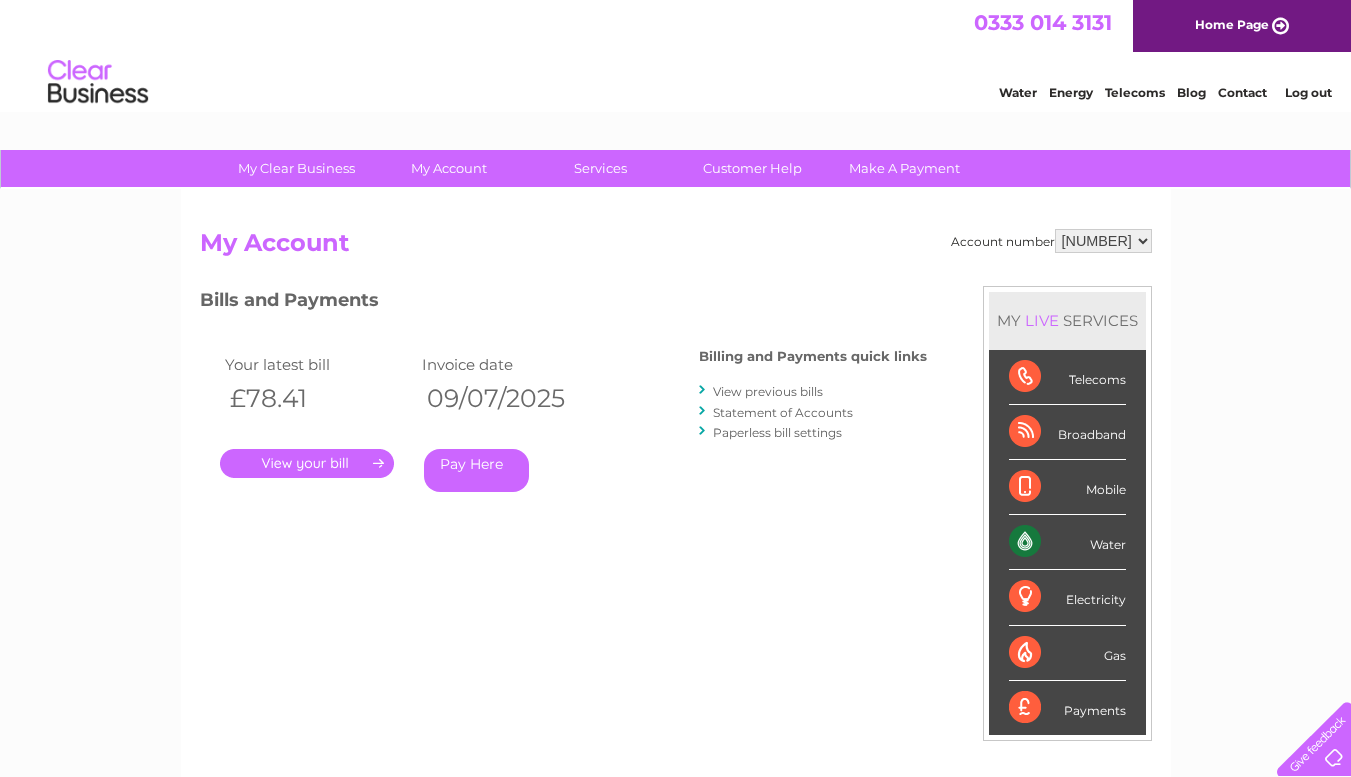 scroll, scrollTop: 0, scrollLeft: 0, axis: both 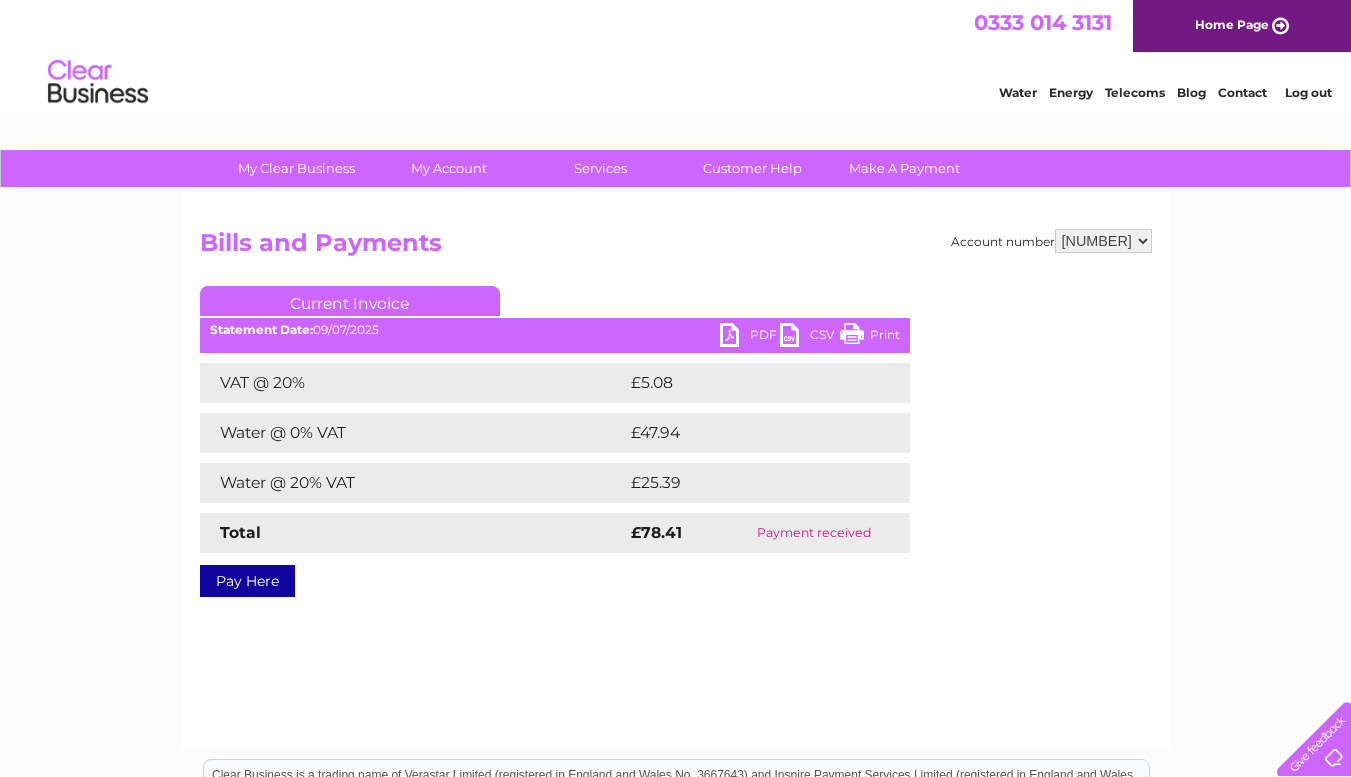 click on "PDF" at bounding box center (750, 337) 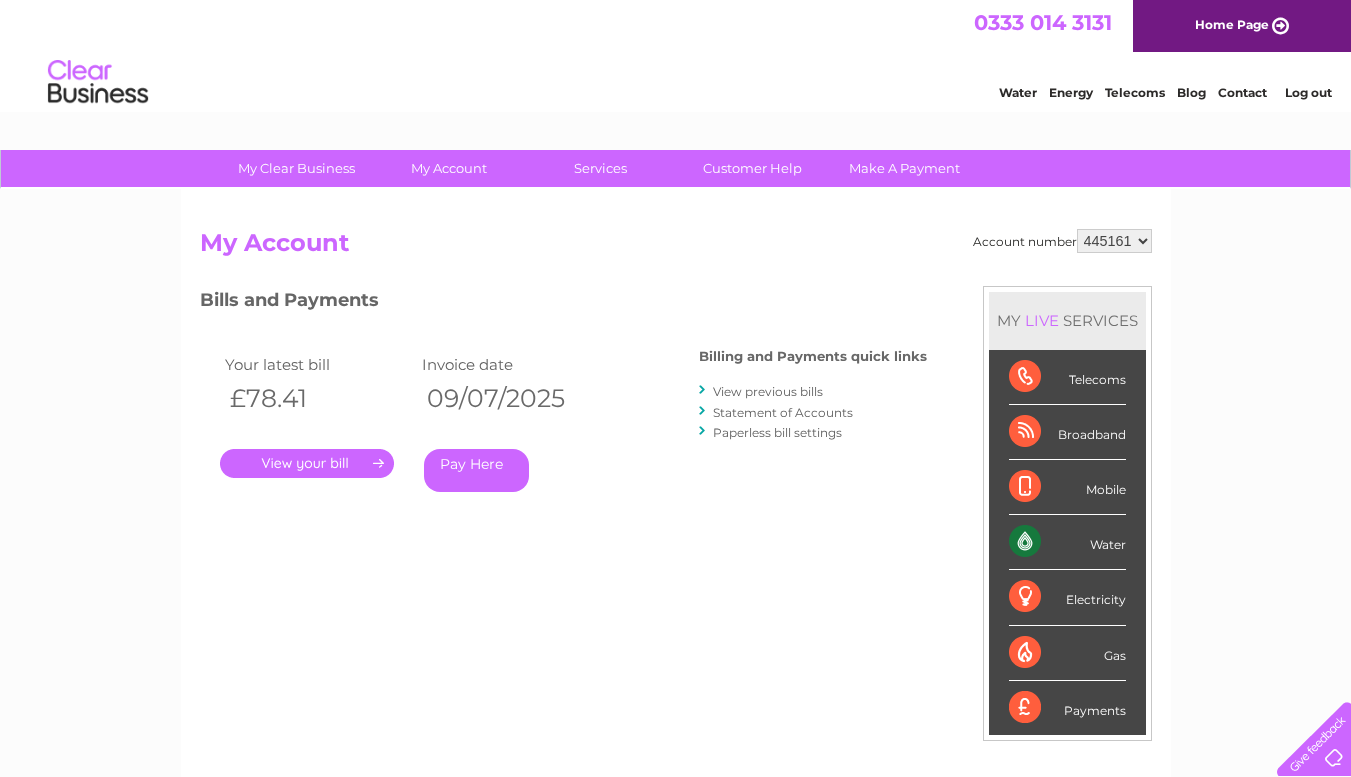 scroll, scrollTop: 0, scrollLeft: 0, axis: both 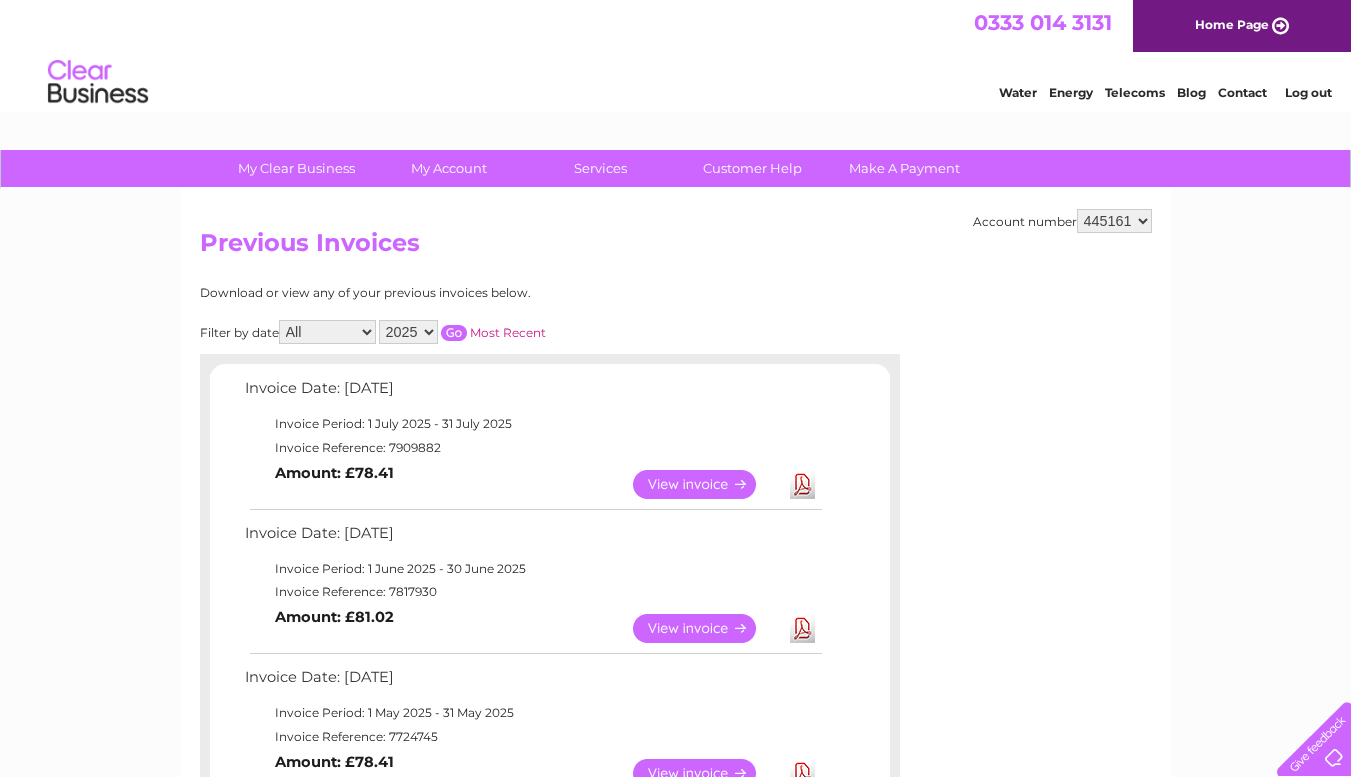 click on "View" at bounding box center [706, 628] 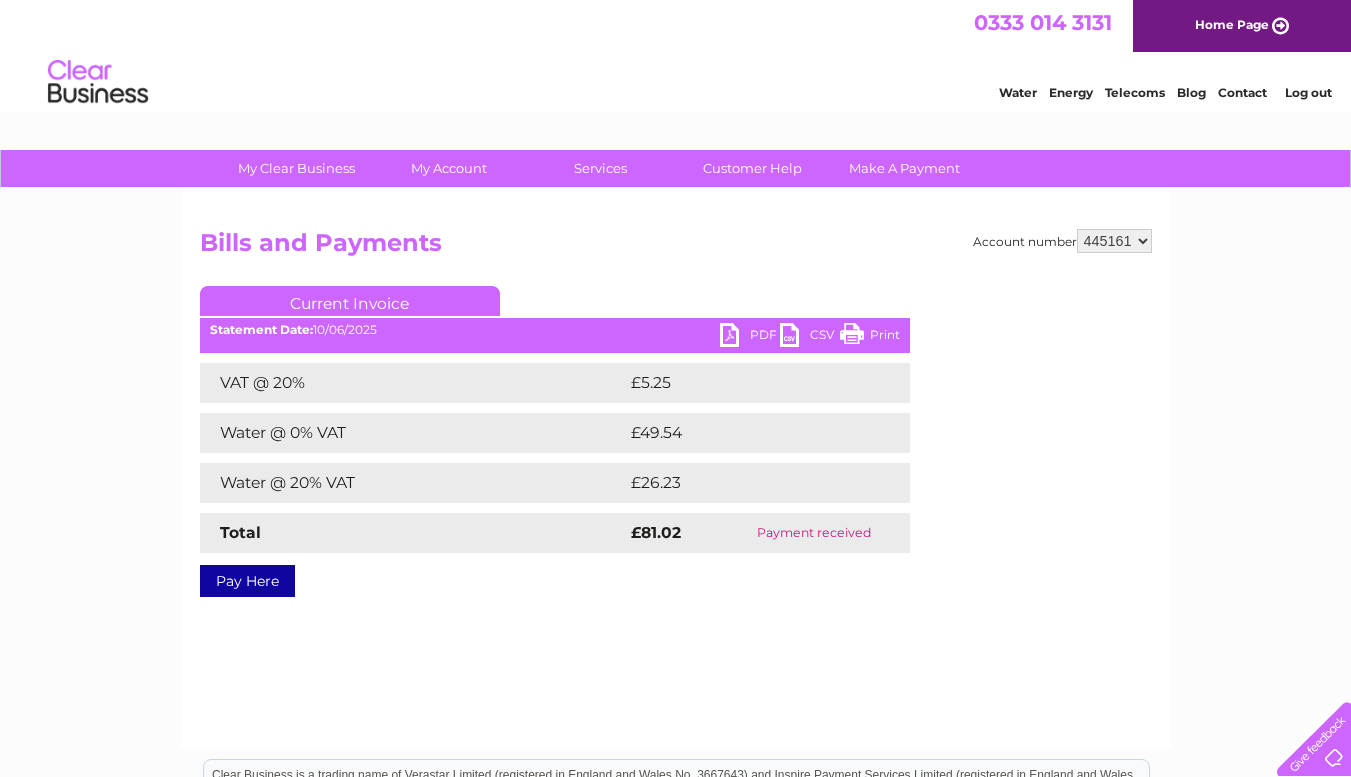 scroll, scrollTop: 0, scrollLeft: 0, axis: both 